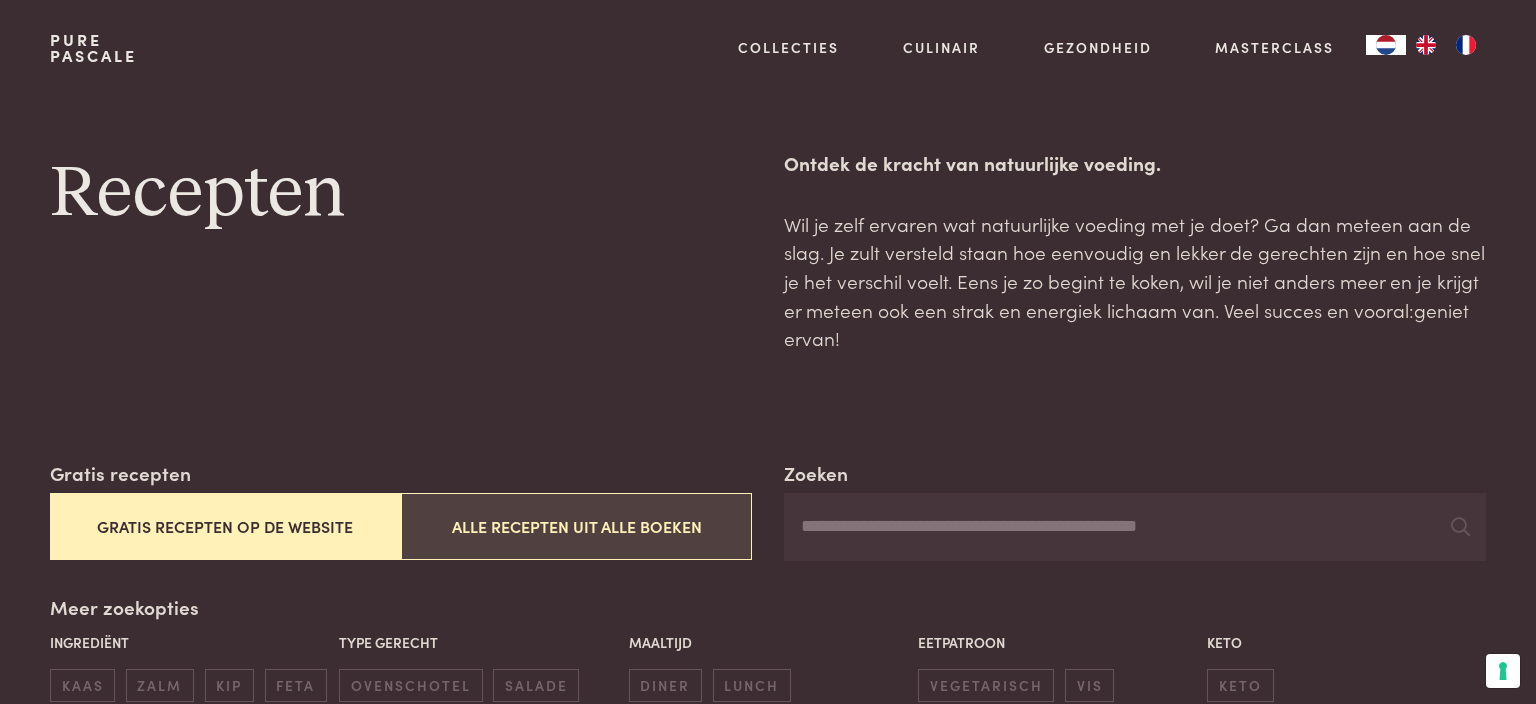 scroll, scrollTop: 0, scrollLeft: 0, axis: both 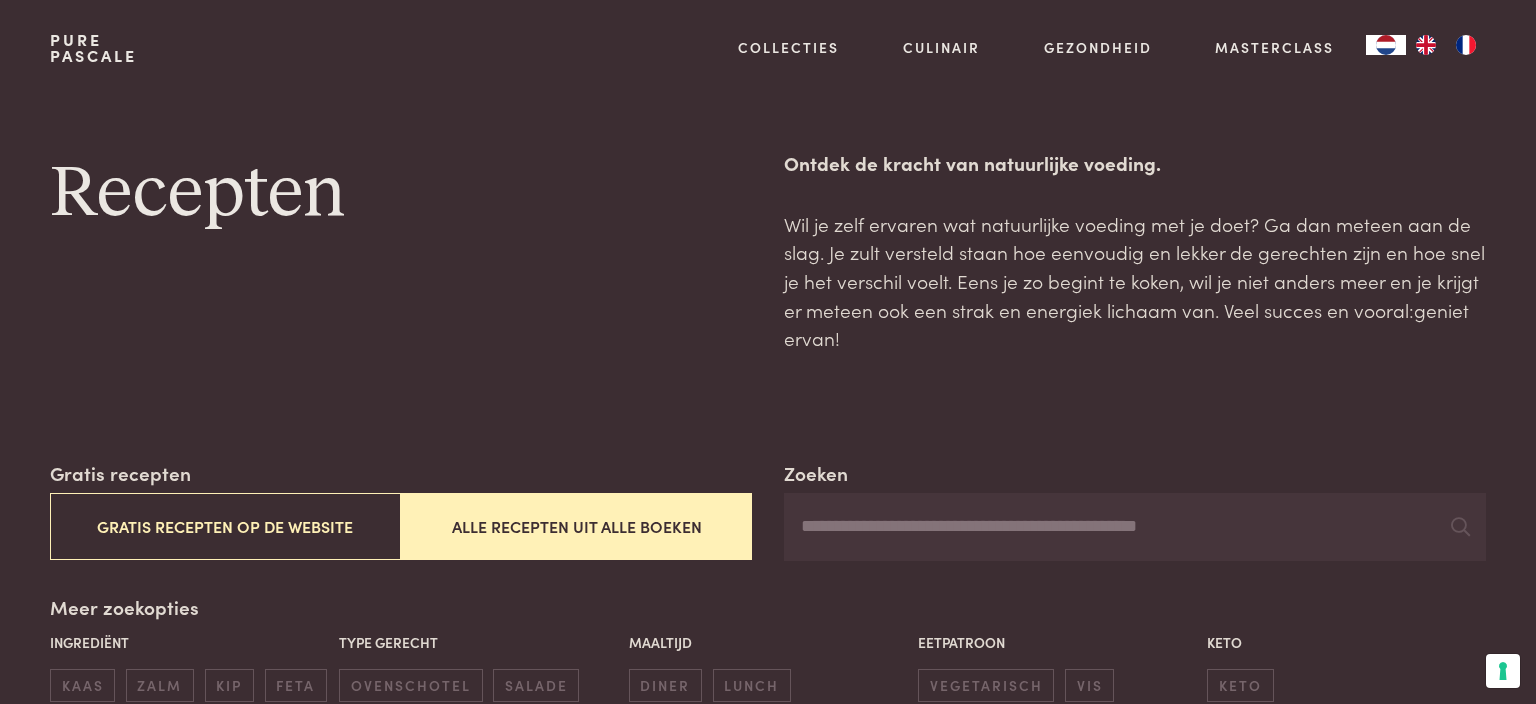 click on "Zoeken" at bounding box center (1135, 527) 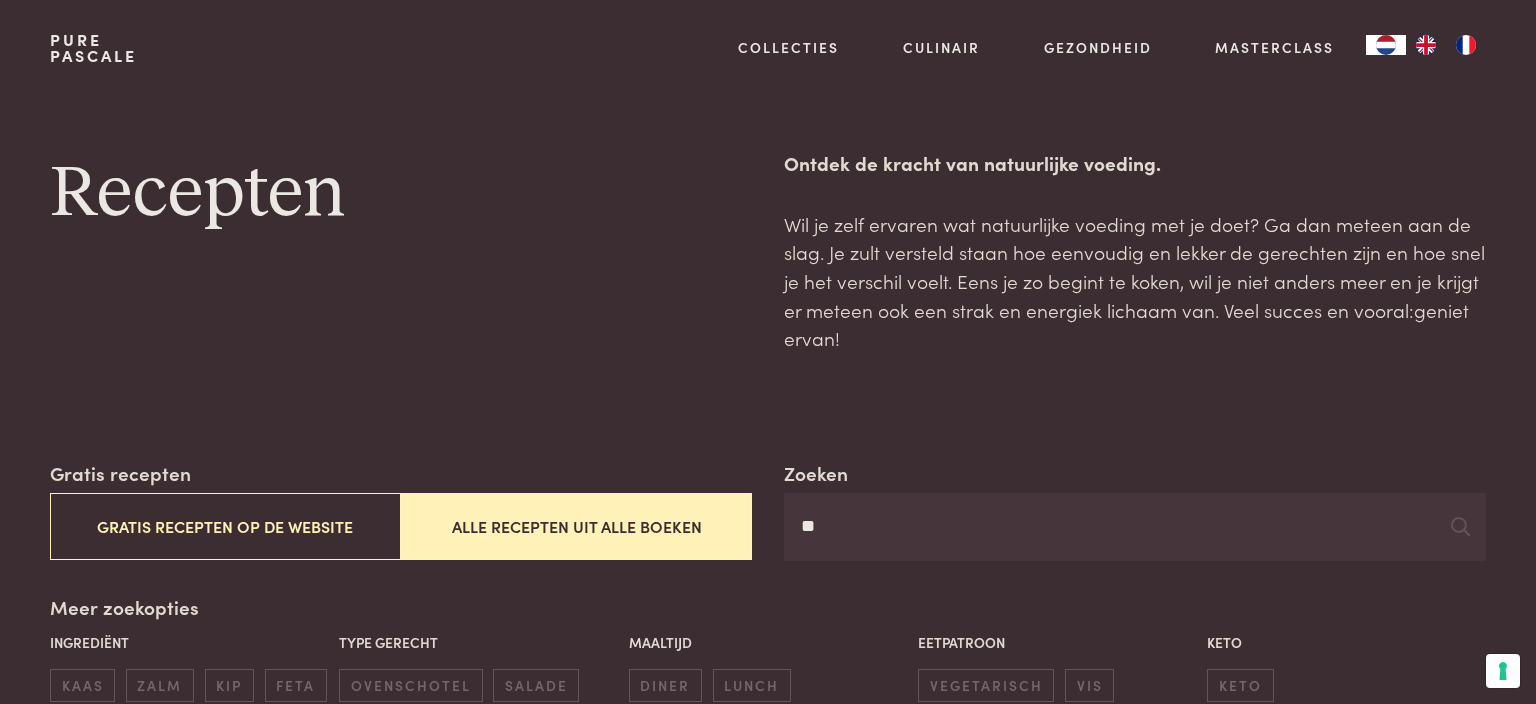 type on "*" 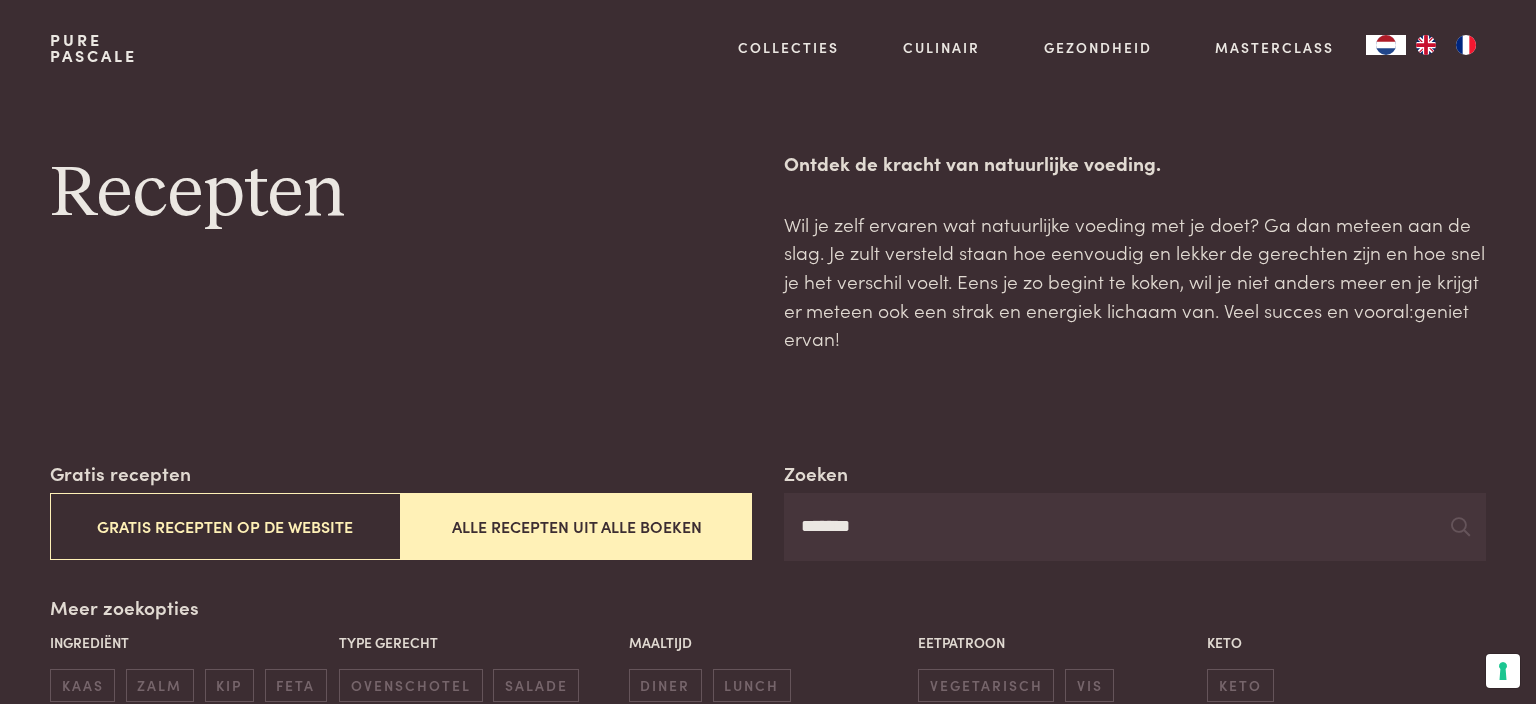 type on "*******" 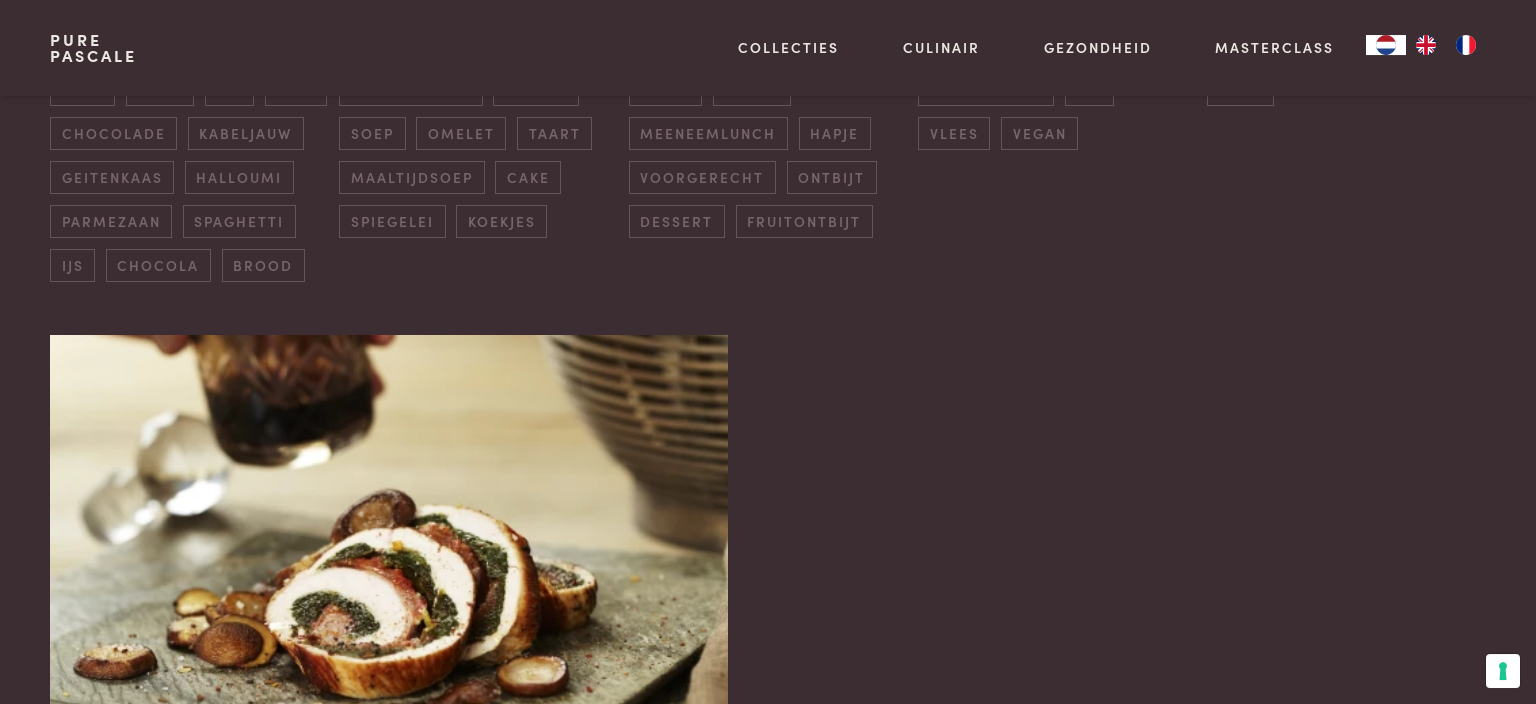 scroll, scrollTop: 739, scrollLeft: 0, axis: vertical 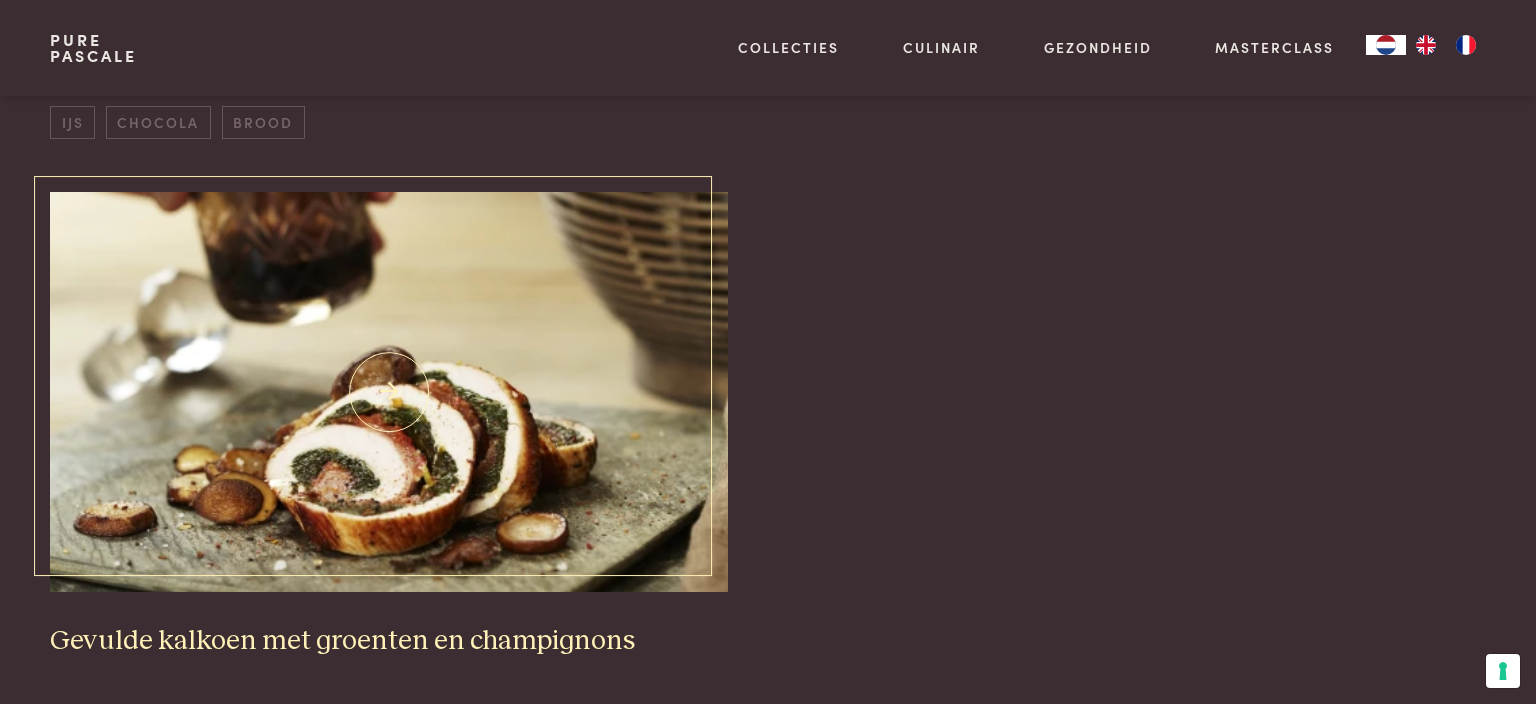click at bounding box center [389, 392] 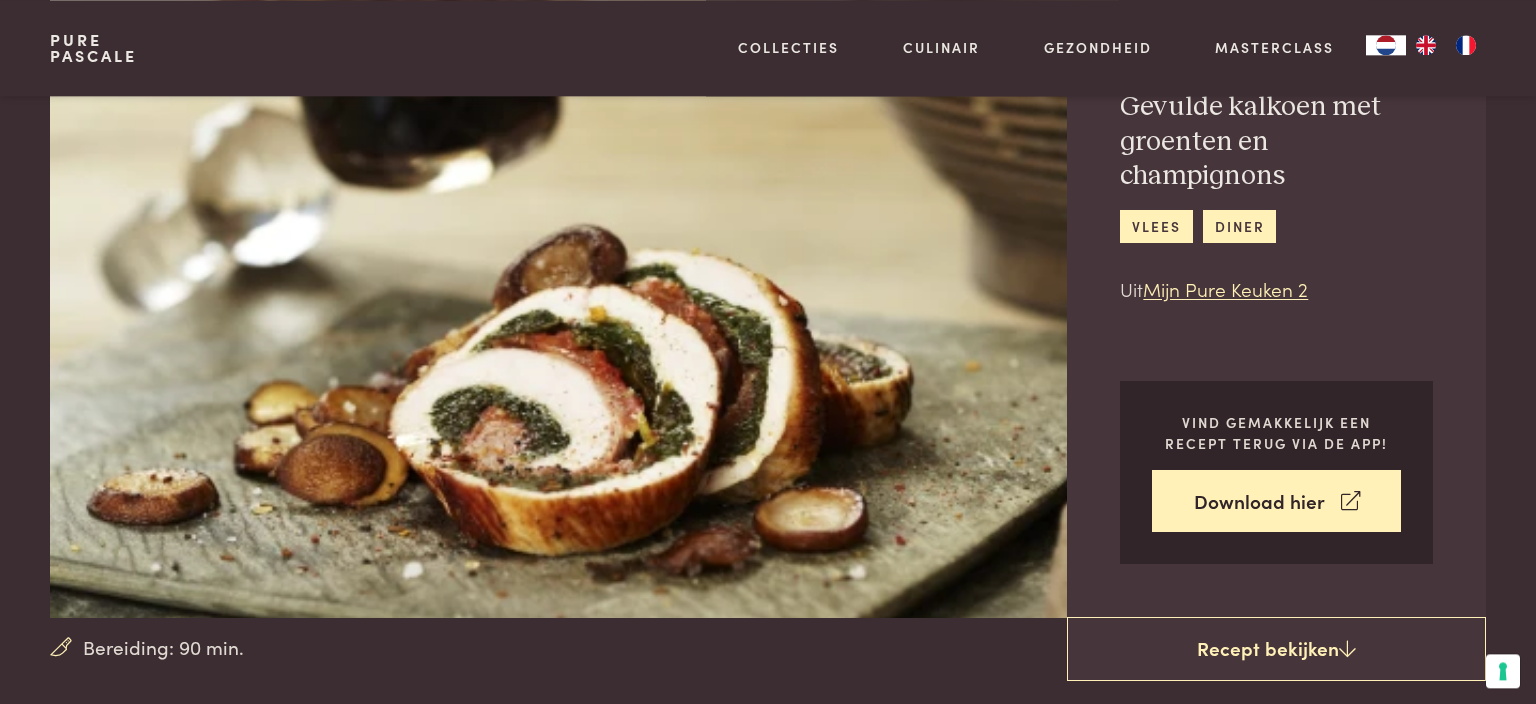 scroll, scrollTop: 105, scrollLeft: 0, axis: vertical 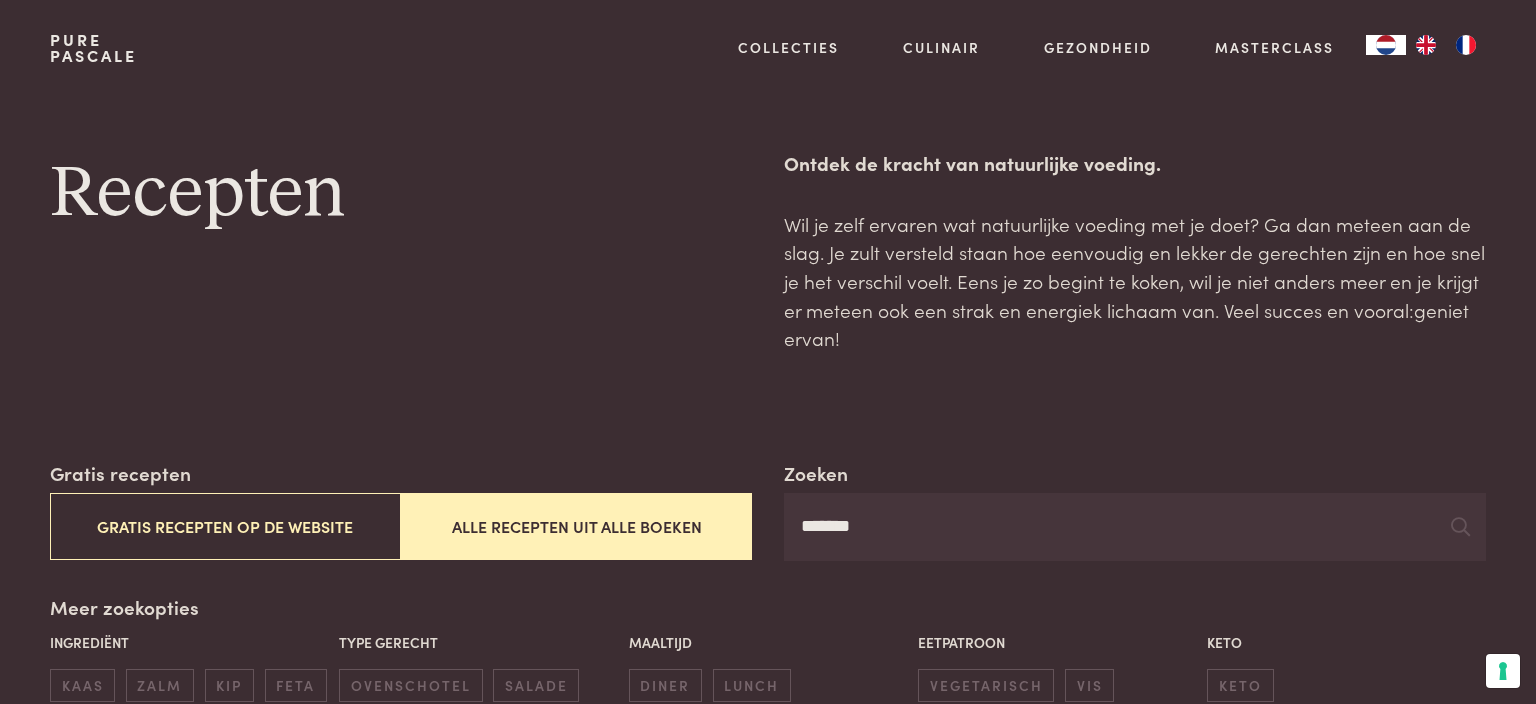 click on "*******" at bounding box center (1135, 527) 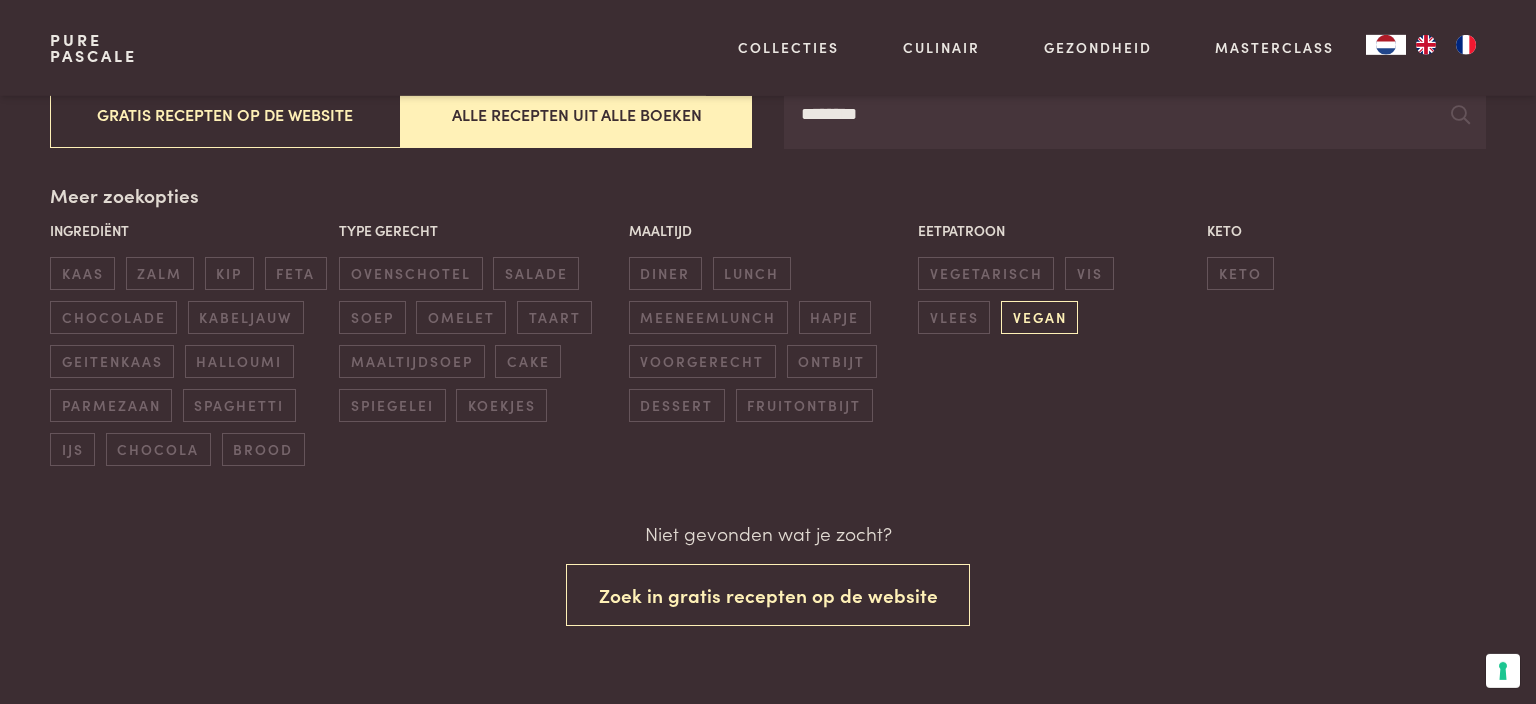 scroll, scrollTop: 211, scrollLeft: 0, axis: vertical 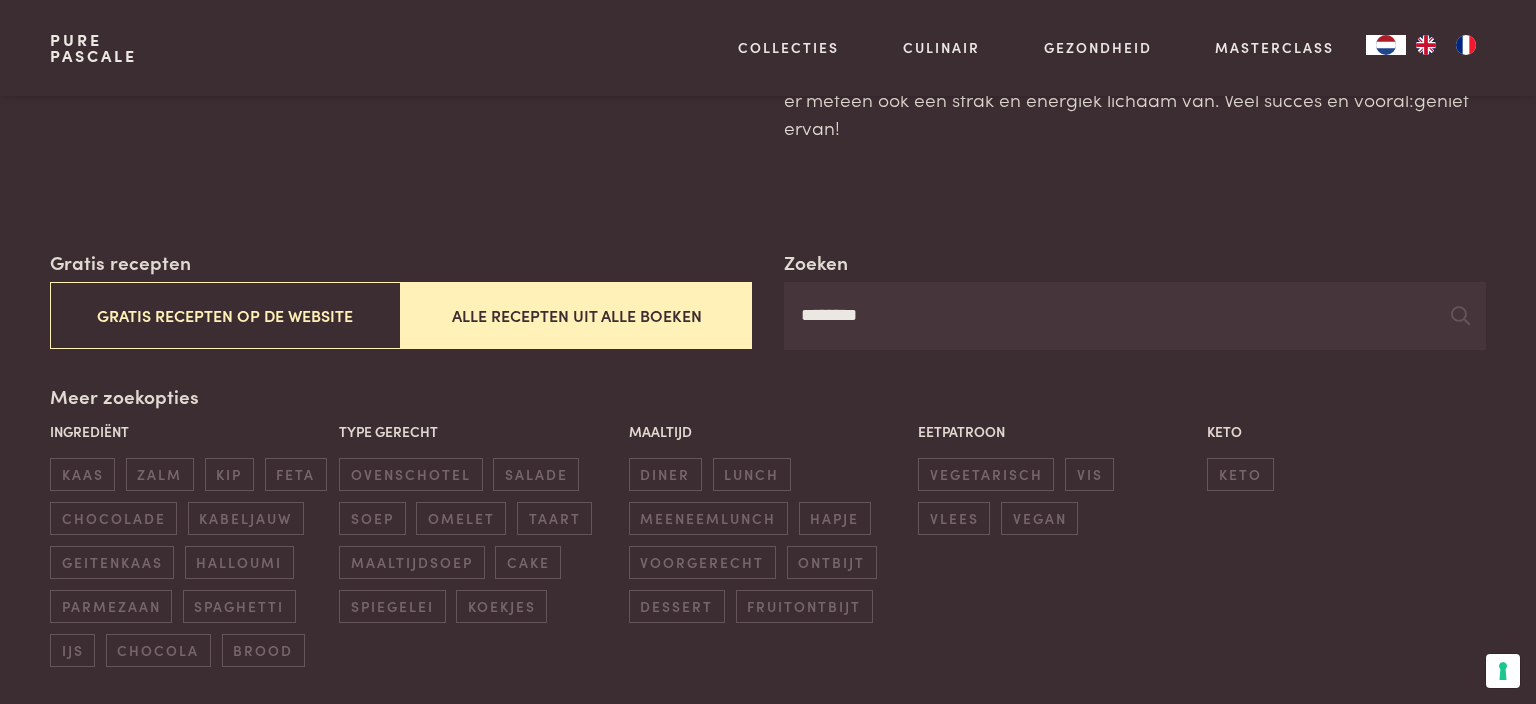 click on "********" at bounding box center [1135, 316] 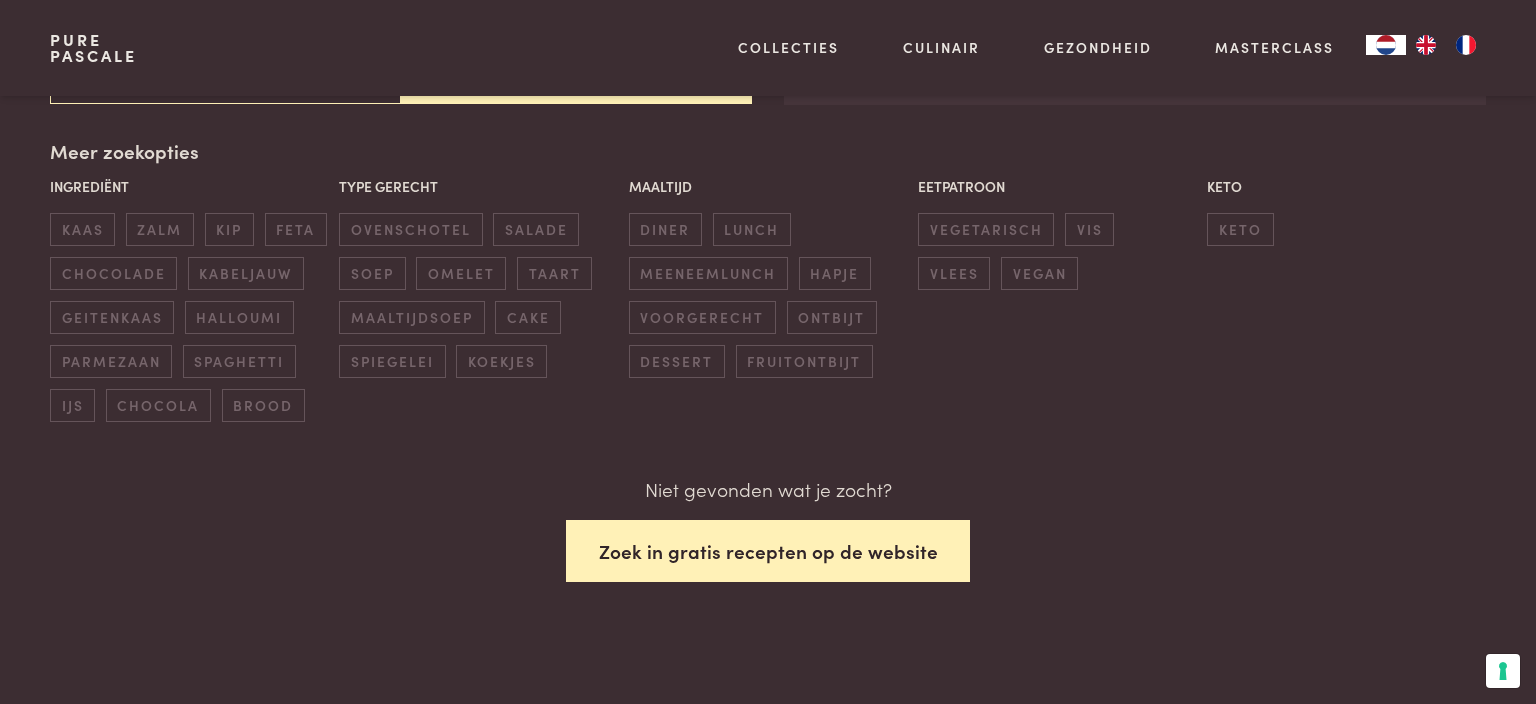 scroll, scrollTop: 422, scrollLeft: 0, axis: vertical 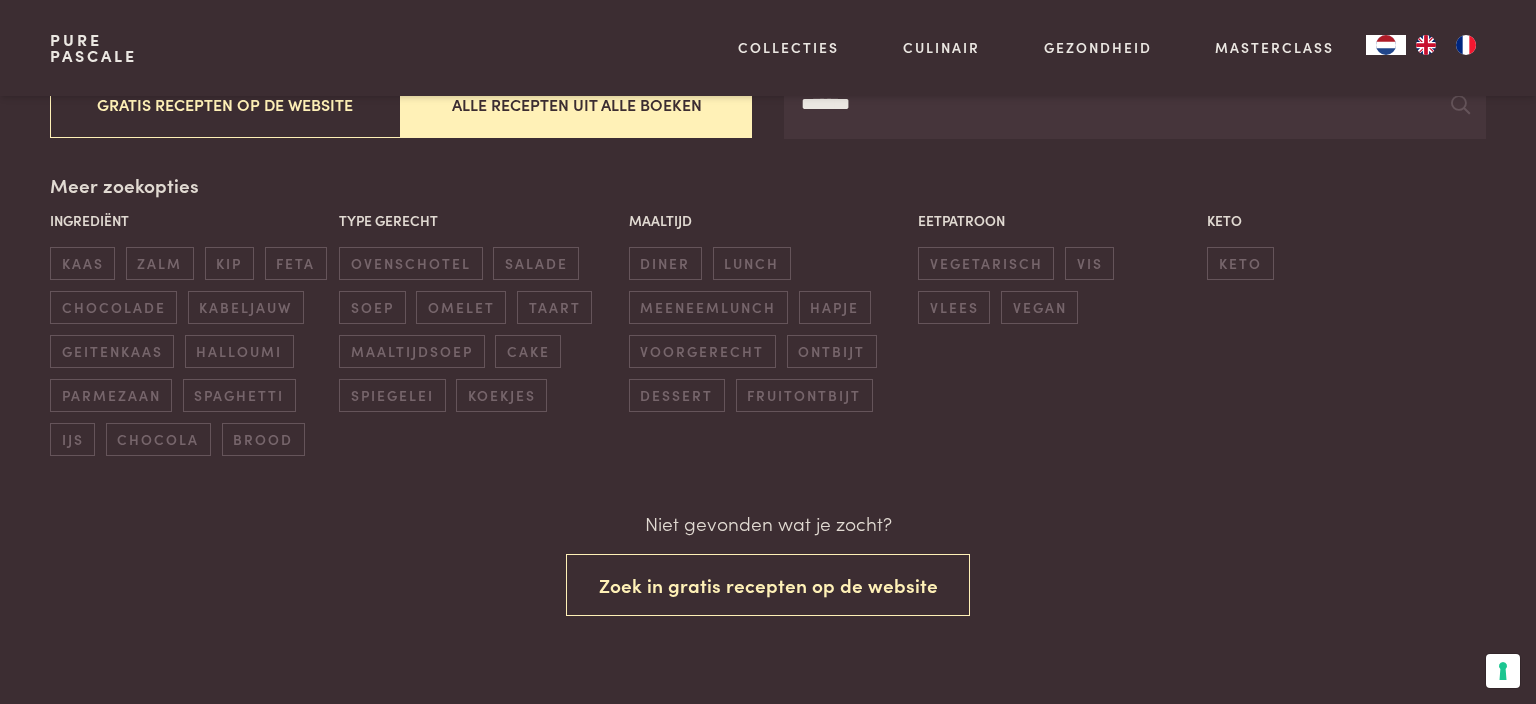 click on "*******" at bounding box center (1135, 105) 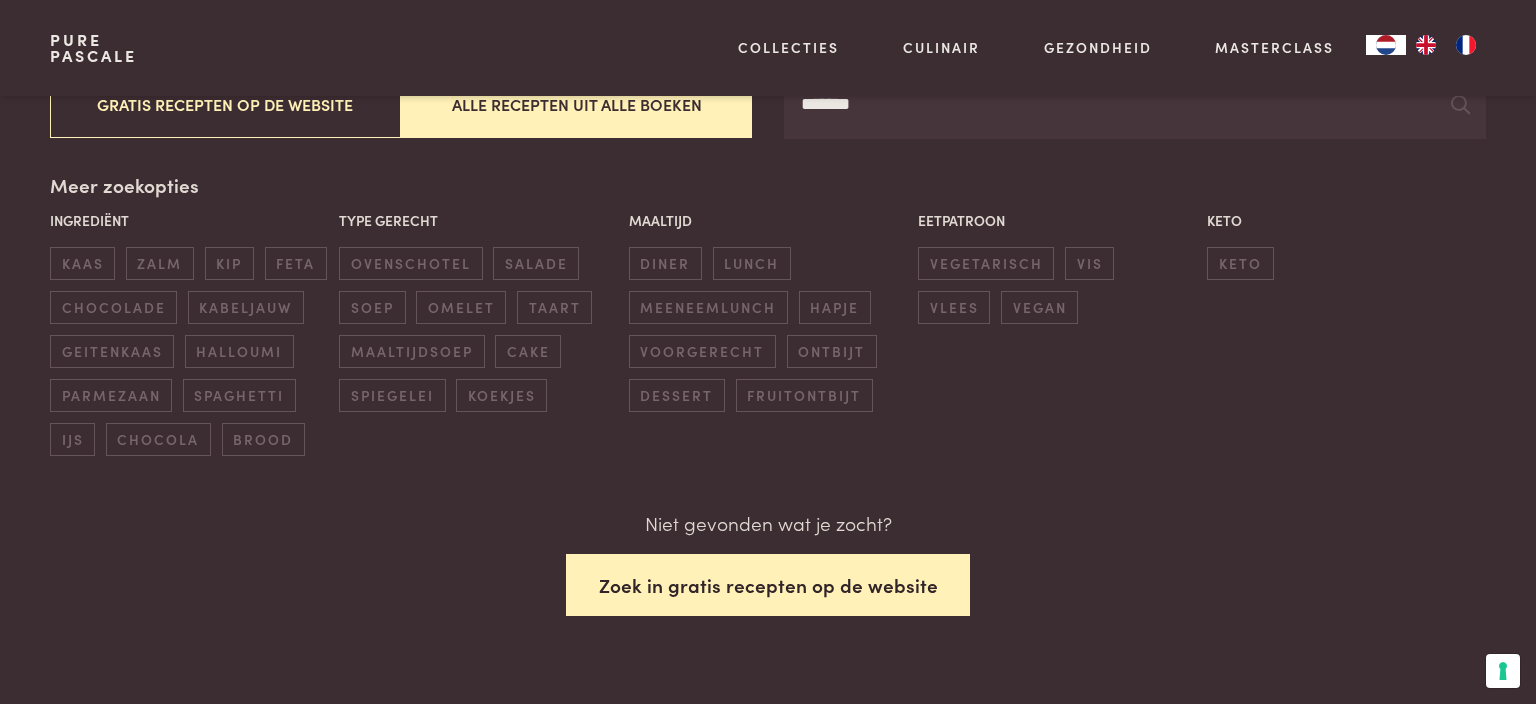 click on "Zoek in  gratis recepten op de website" at bounding box center [768, 585] 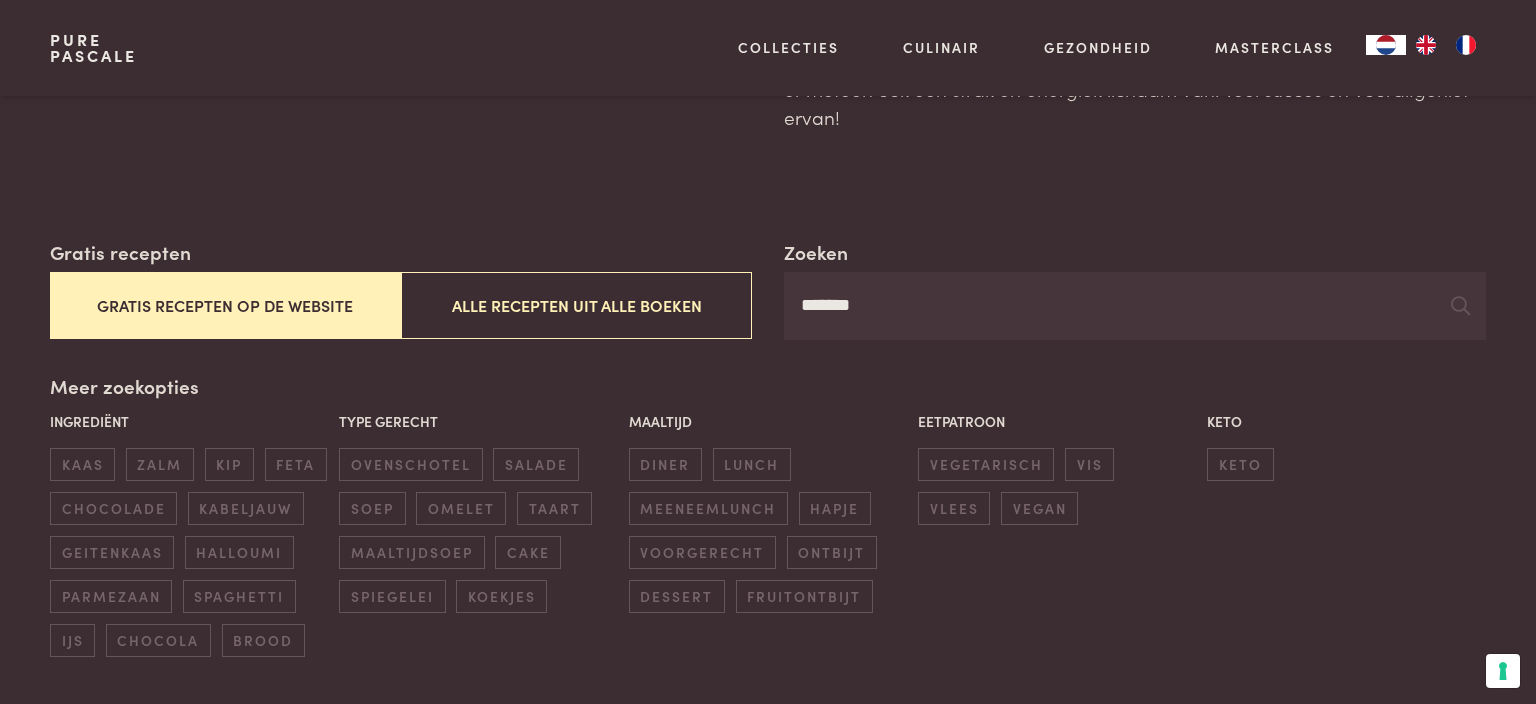 scroll, scrollTop: 0, scrollLeft: 0, axis: both 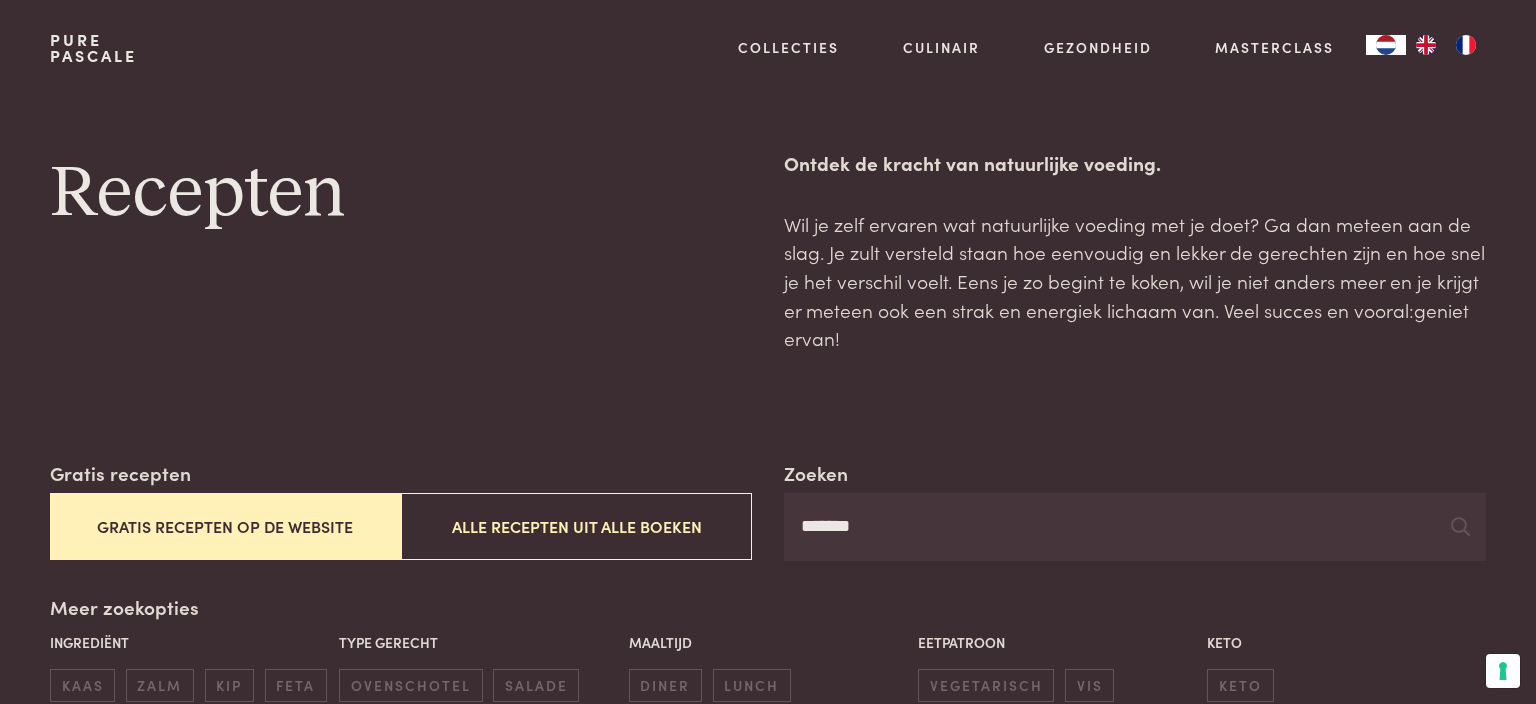 click on "*******" at bounding box center (1135, 527) 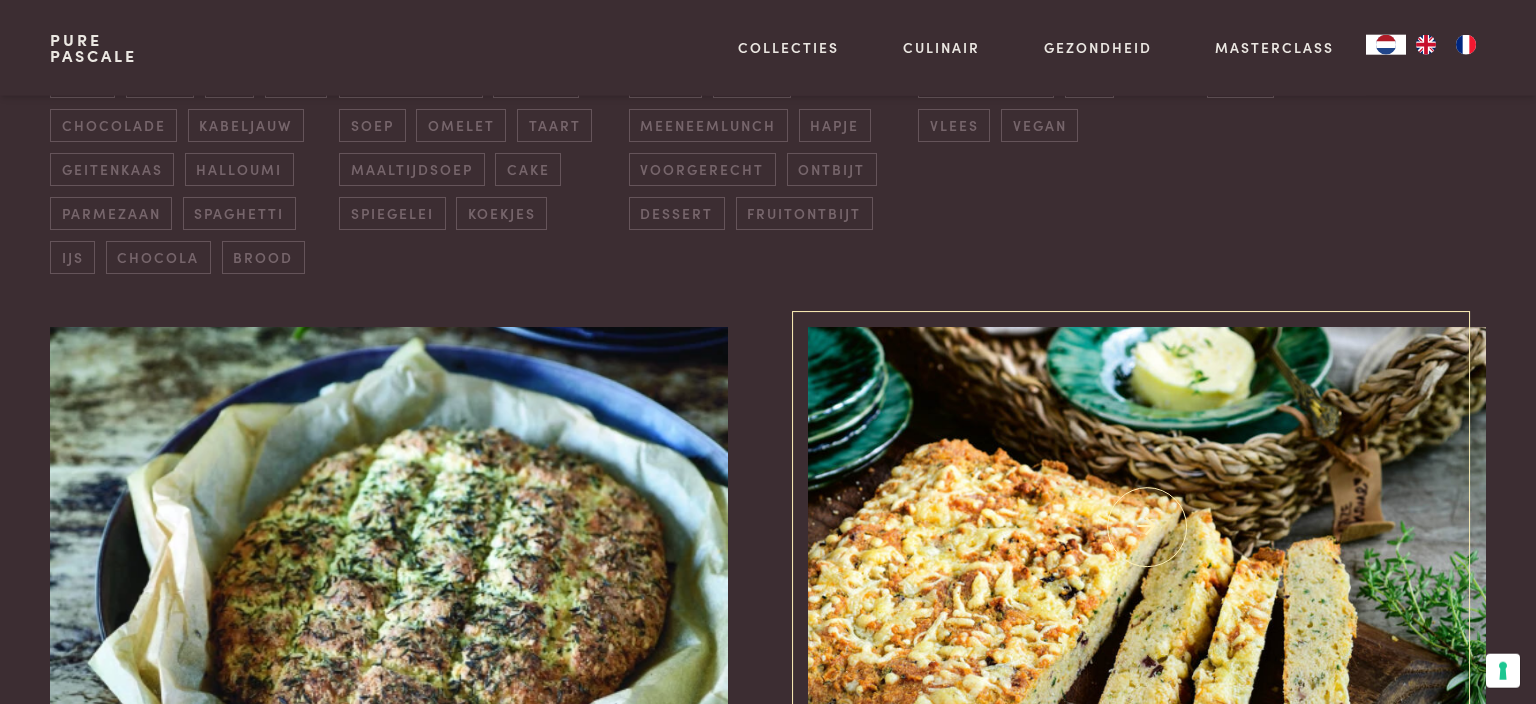 scroll, scrollTop: 0, scrollLeft: 0, axis: both 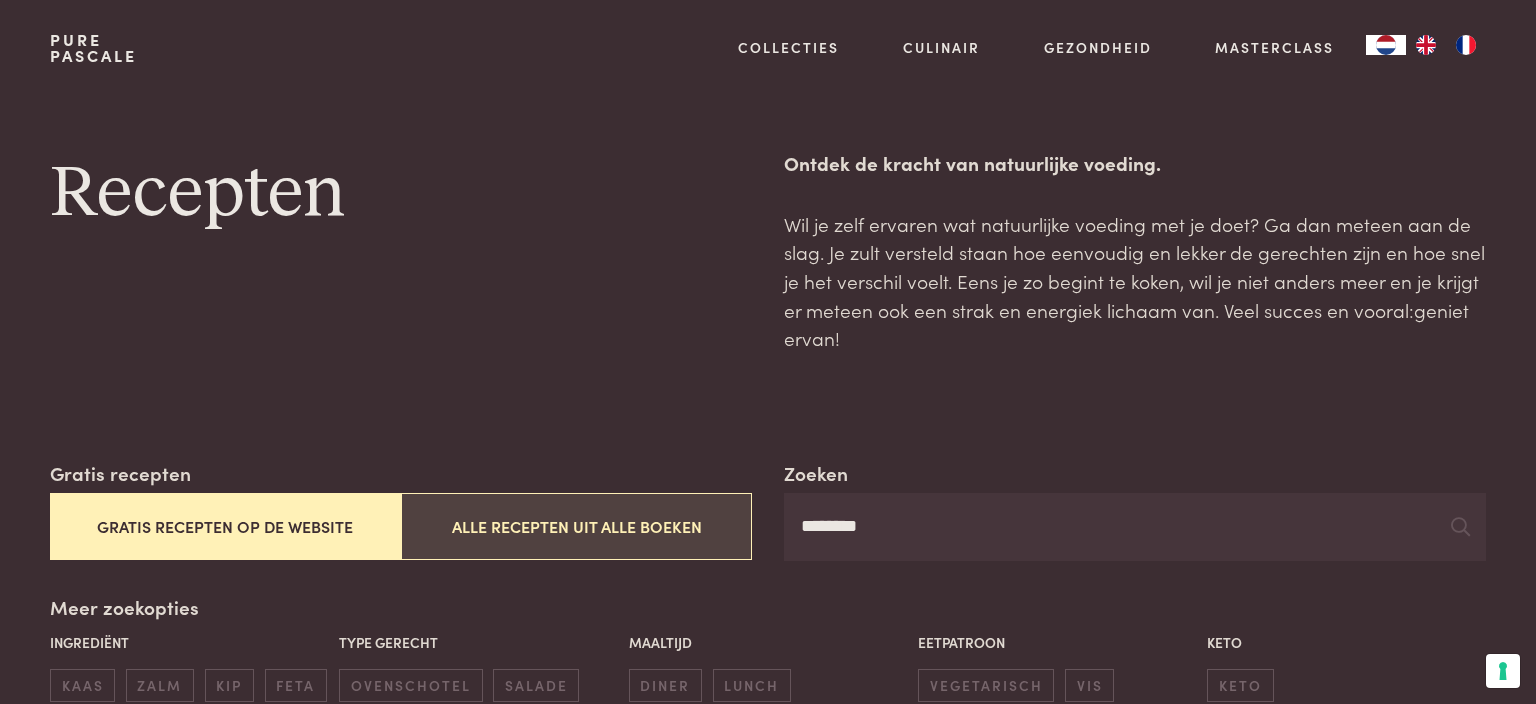 click on "Alle recepten uit alle boeken" at bounding box center [576, 526] 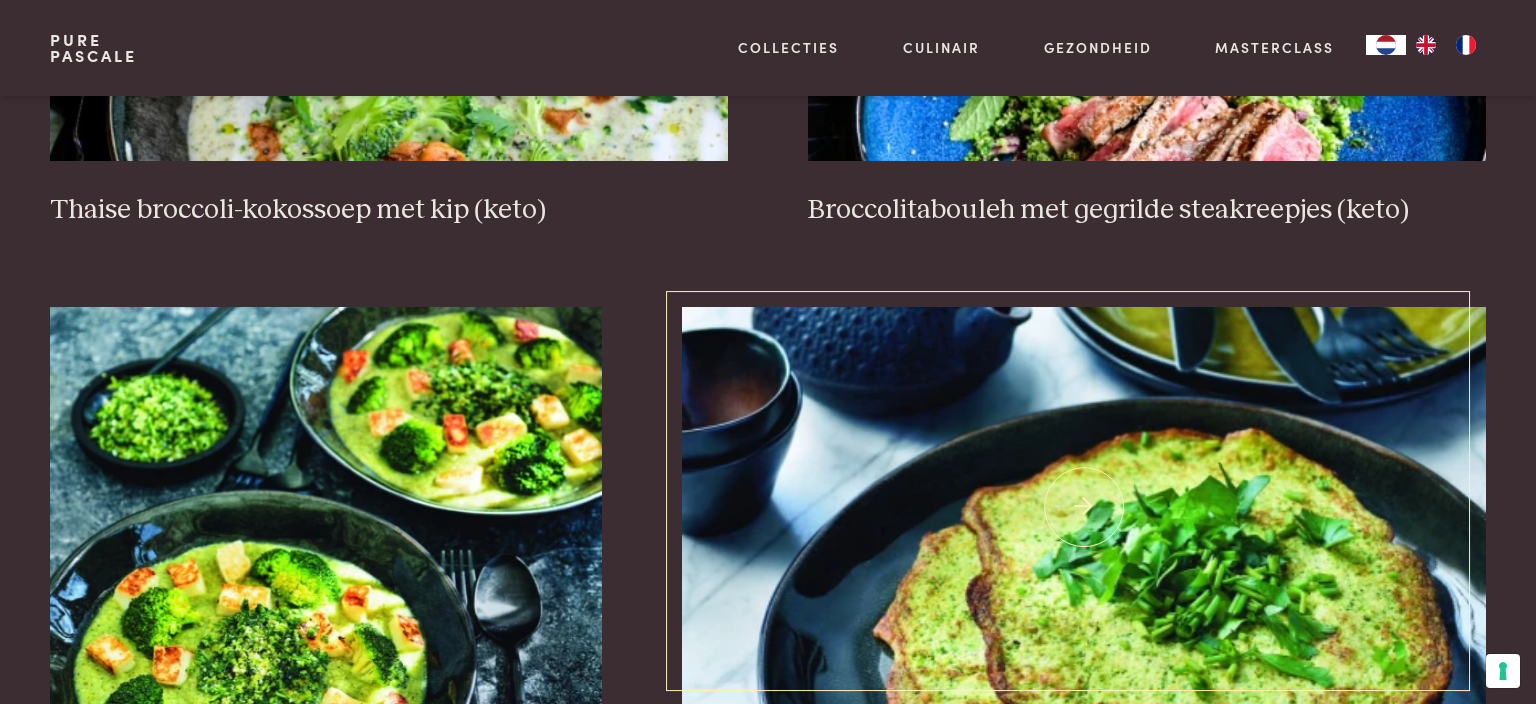 scroll, scrollTop: 2596, scrollLeft: 0, axis: vertical 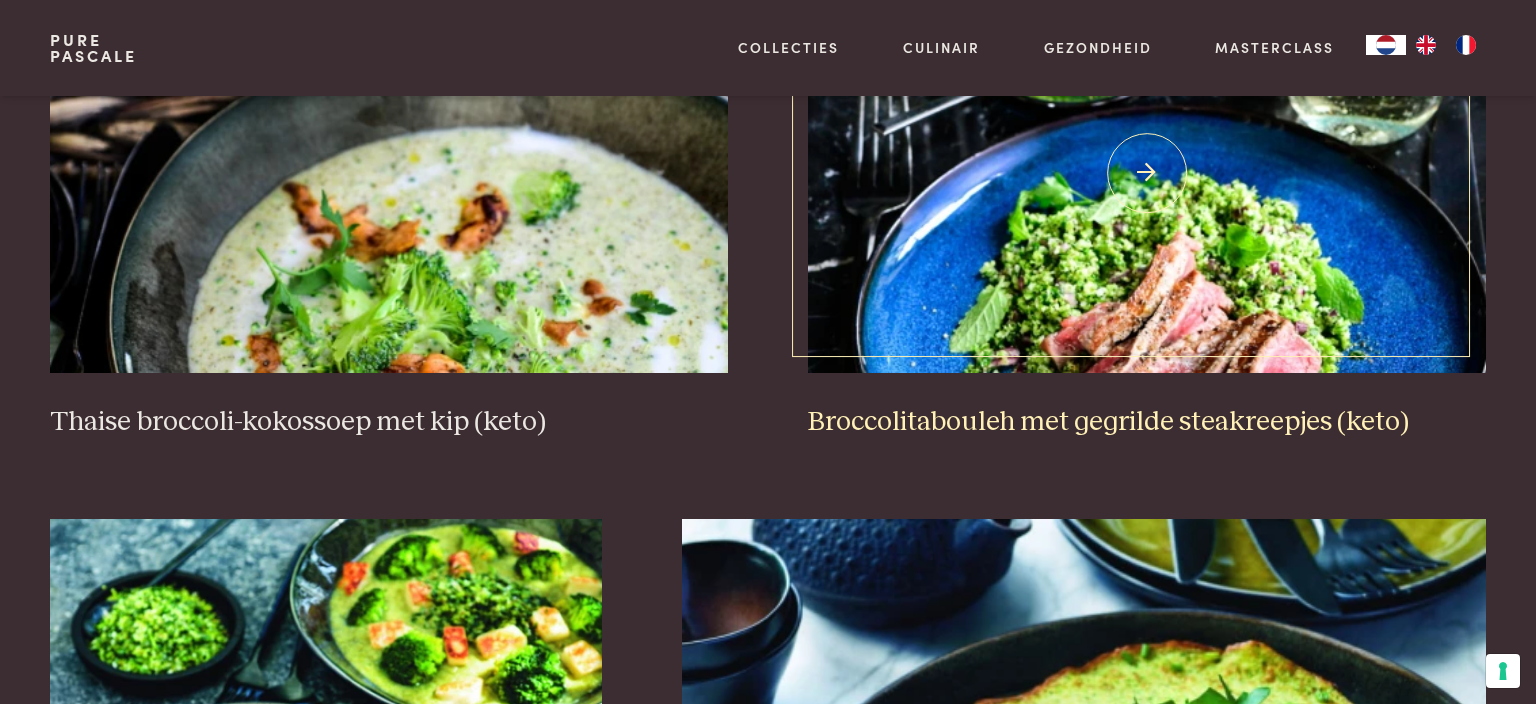 click on "Broccolitabouleh met gegrilde steakreepjes (keto)" at bounding box center (1147, 422) 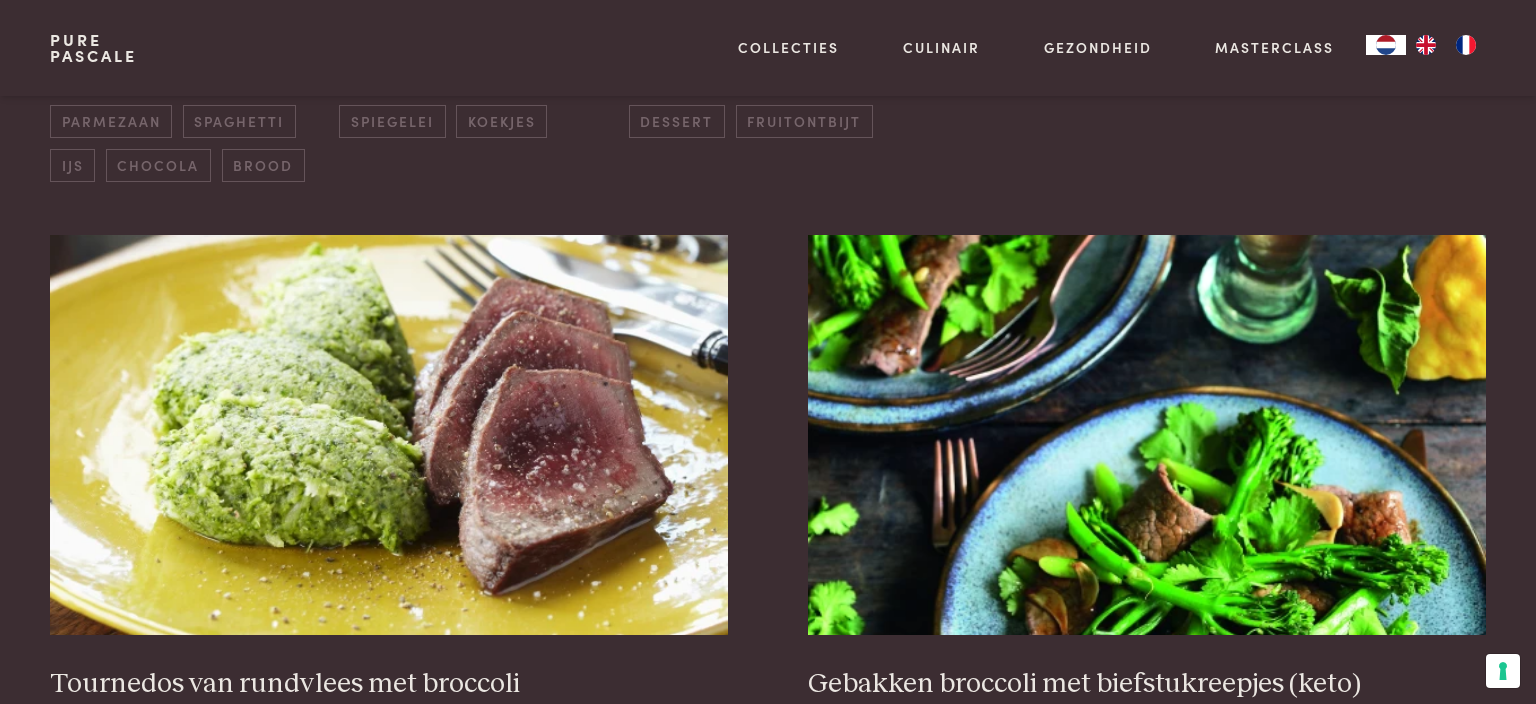 scroll, scrollTop: 0, scrollLeft: 0, axis: both 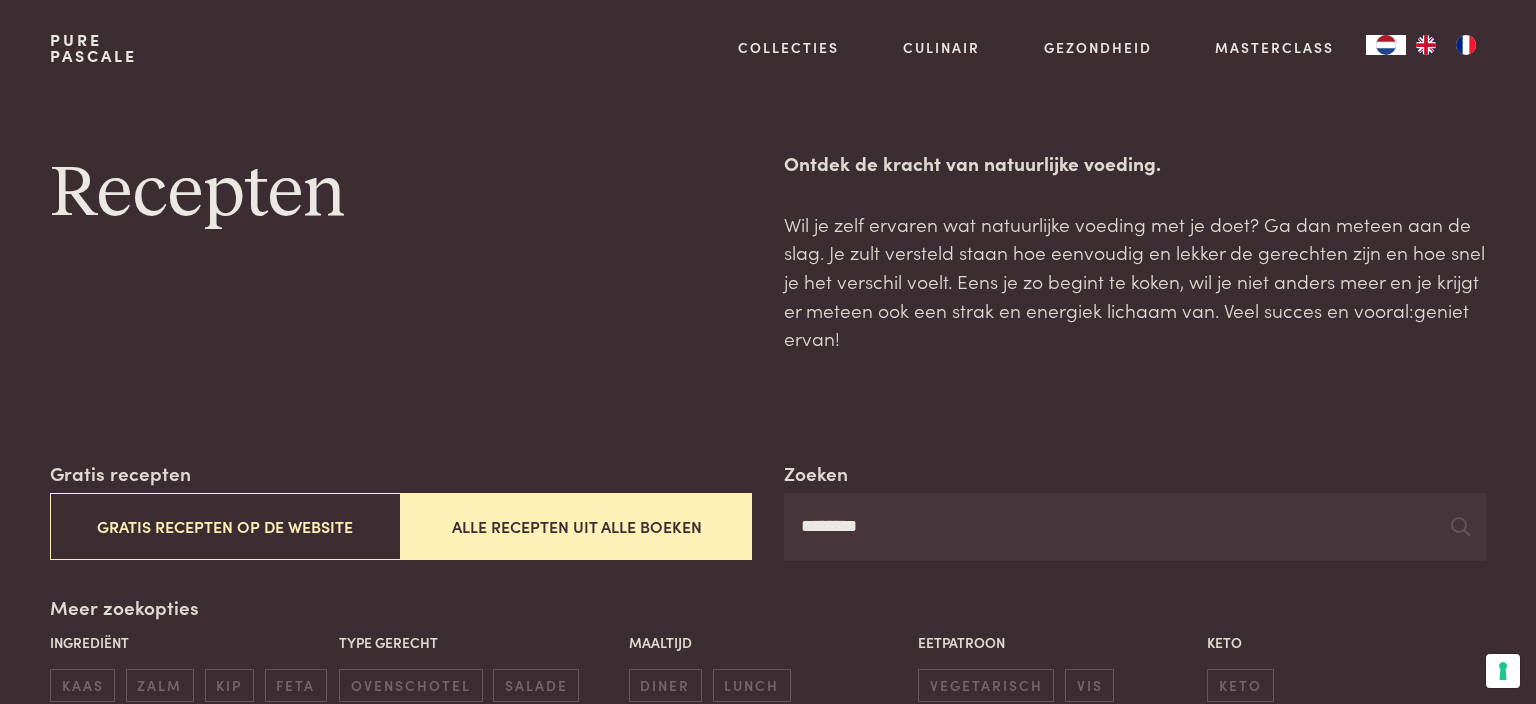 click on "********" at bounding box center (1135, 527) 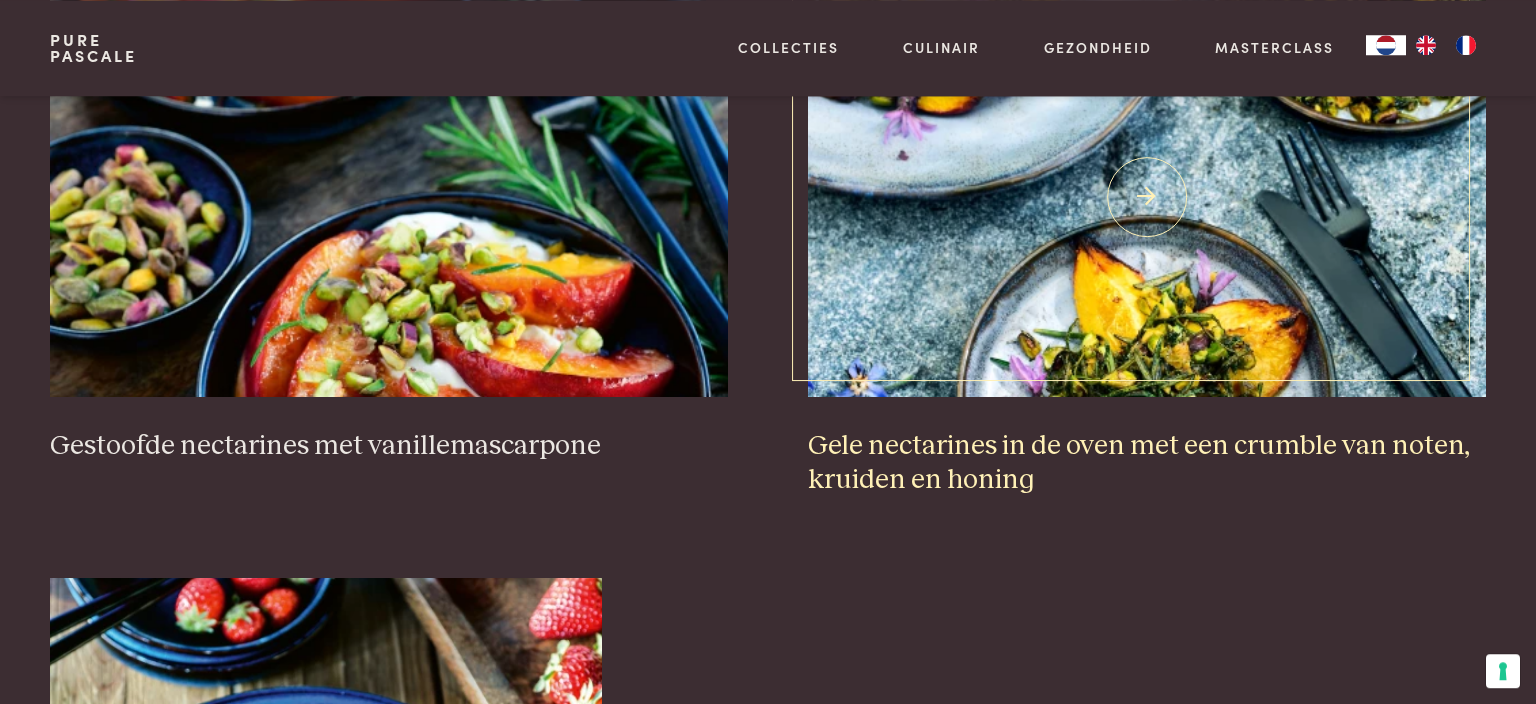 scroll, scrollTop: 739, scrollLeft: 0, axis: vertical 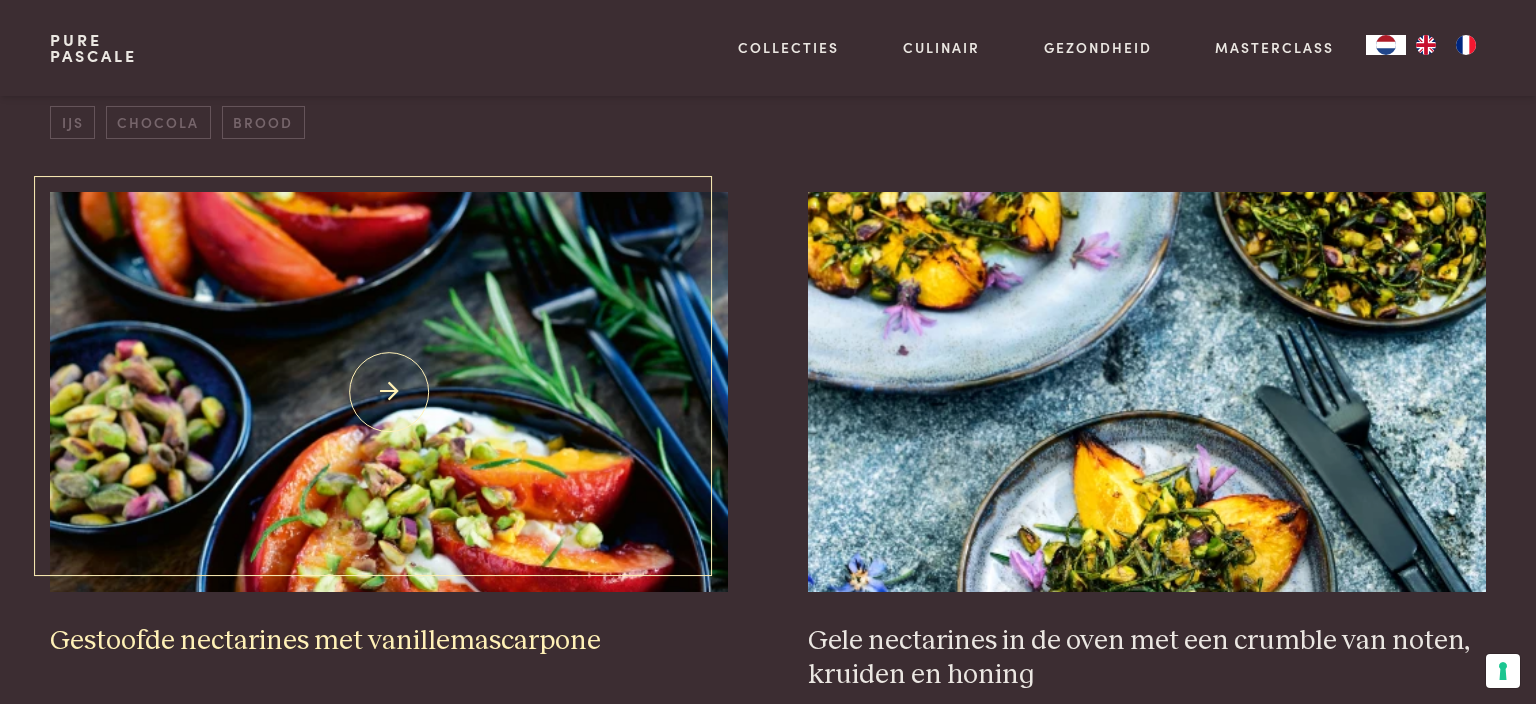 click on "Gestoofde nectarines met vanillemascarpone" at bounding box center [389, 641] 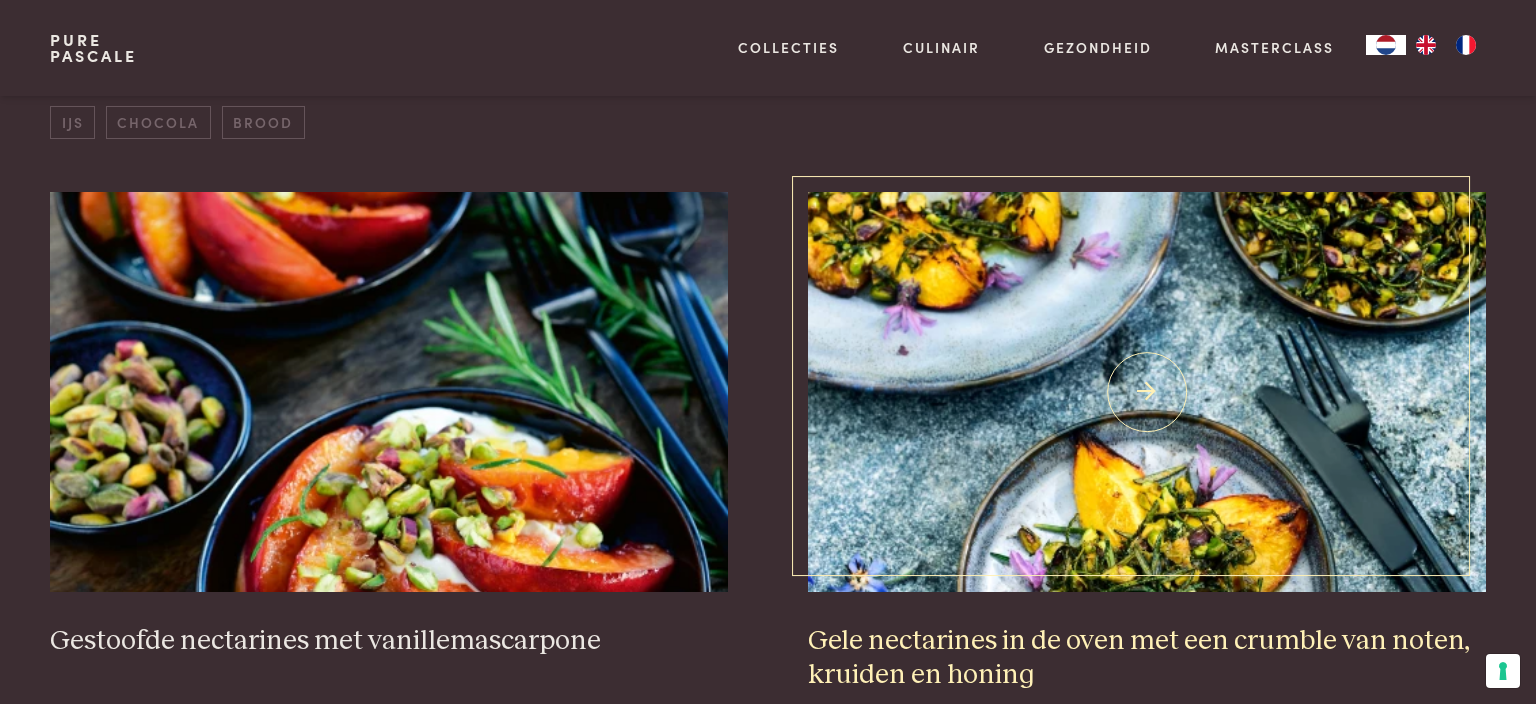 scroll, scrollTop: 0, scrollLeft: 0, axis: both 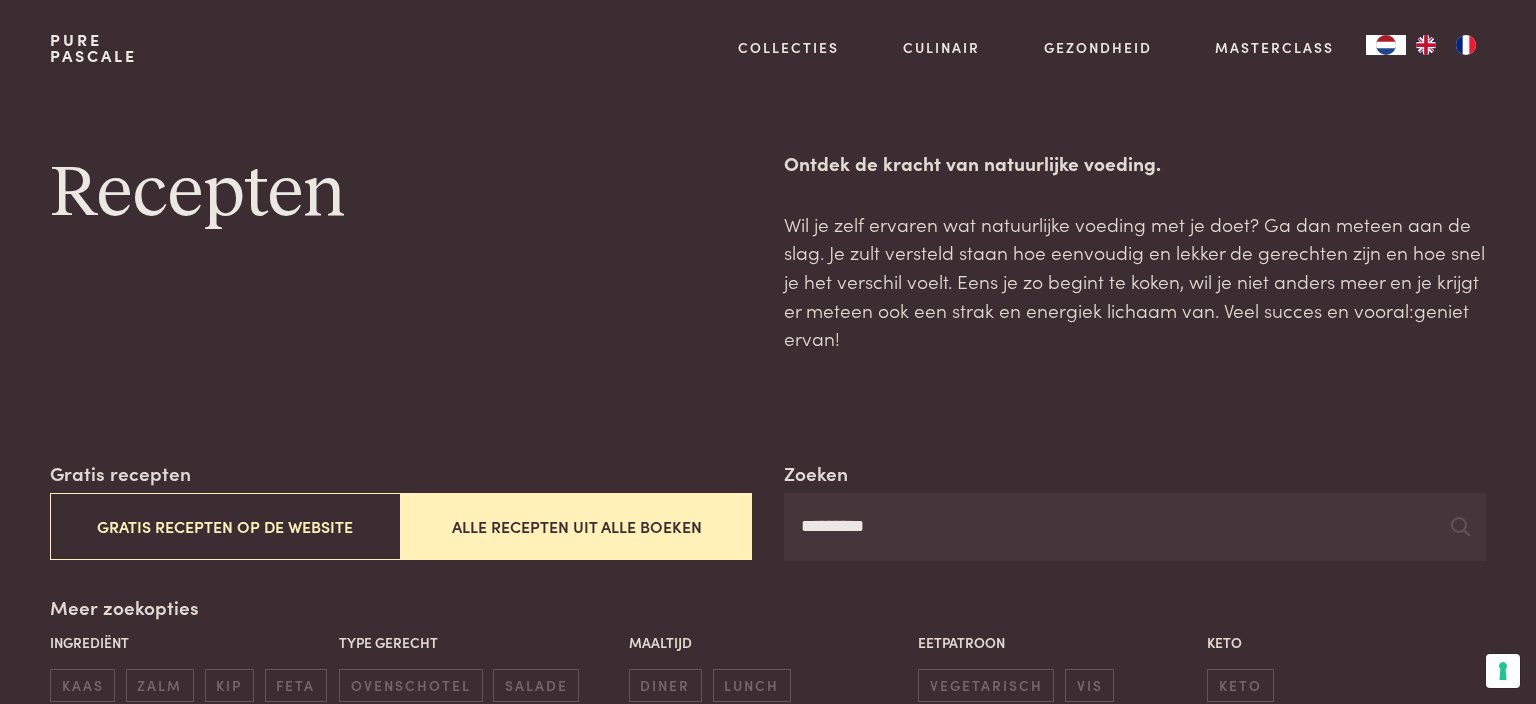 click on "*********" at bounding box center [1135, 527] 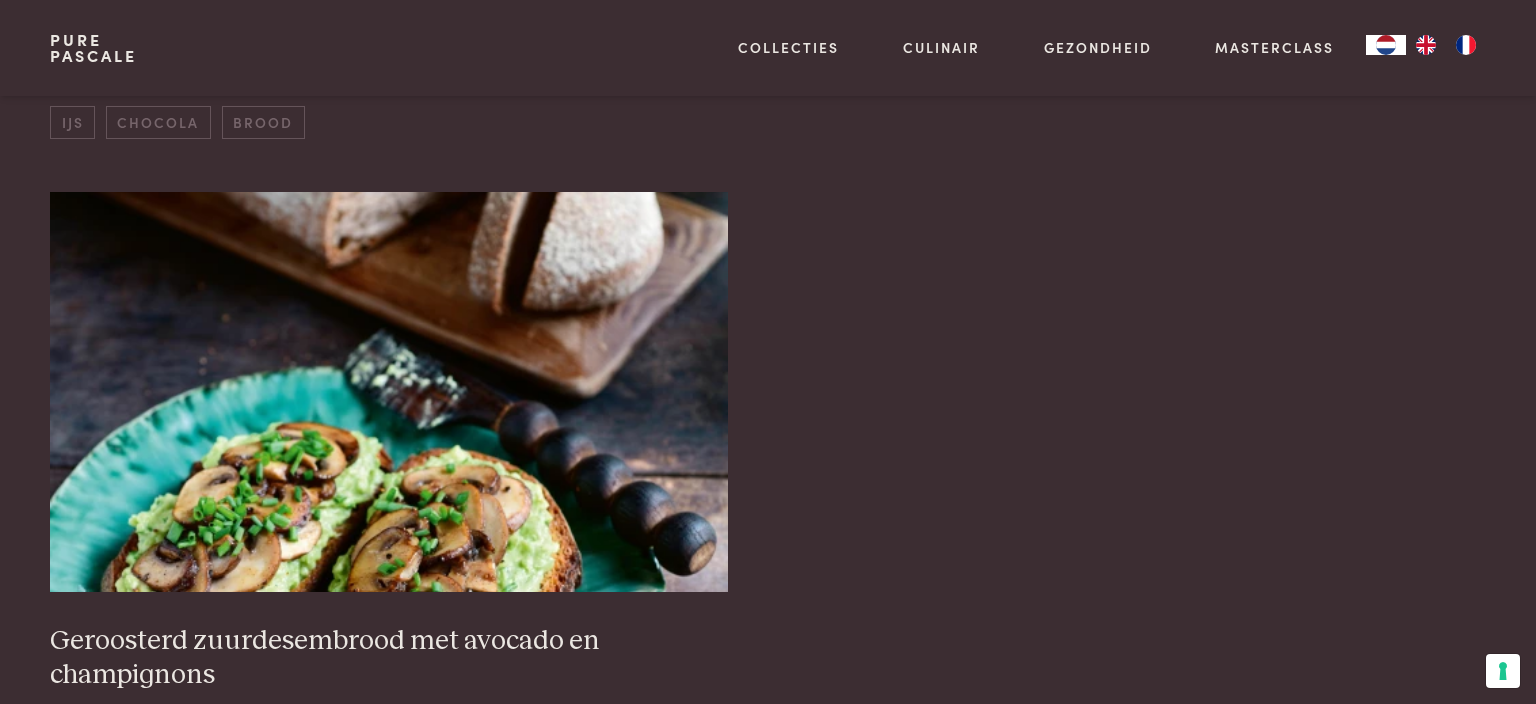 scroll, scrollTop: 0, scrollLeft: 0, axis: both 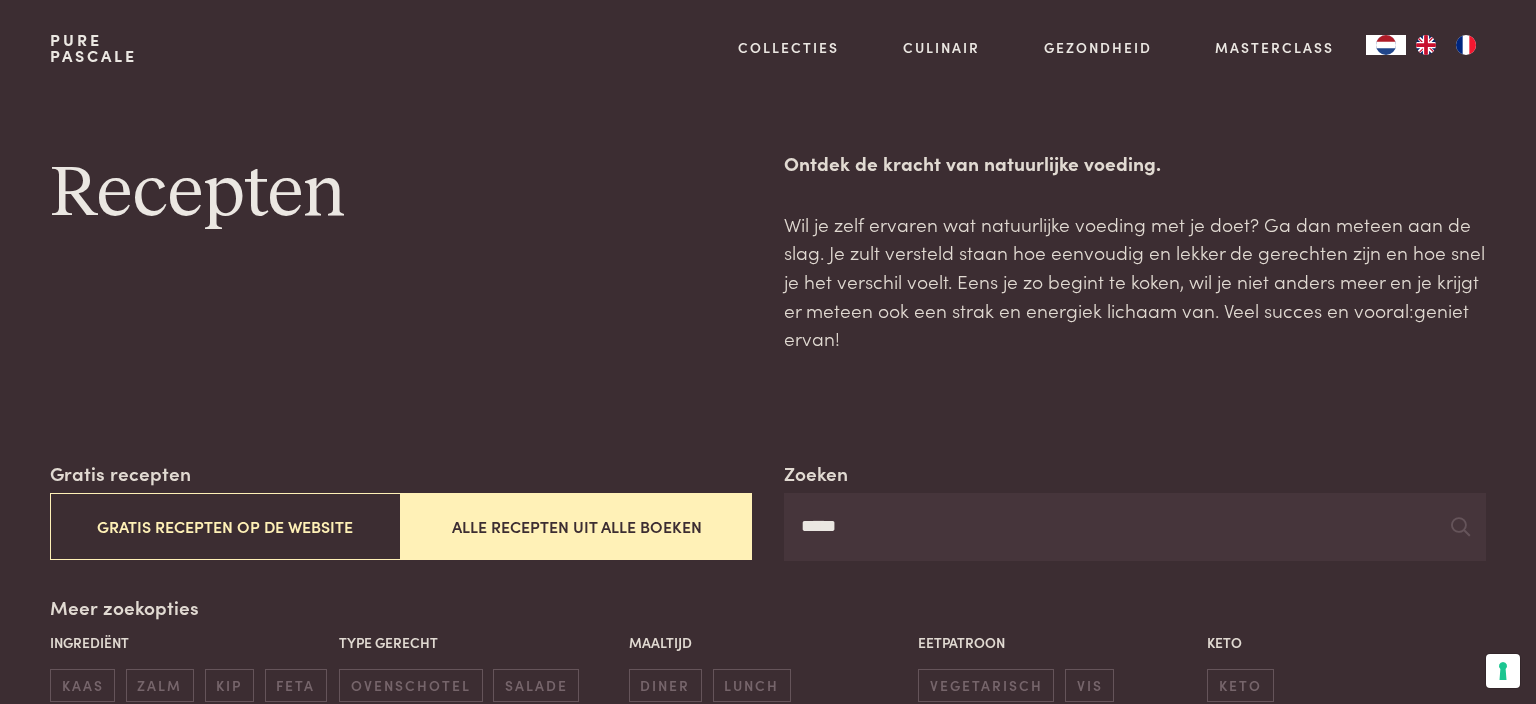 click on "*****" at bounding box center [1135, 527] 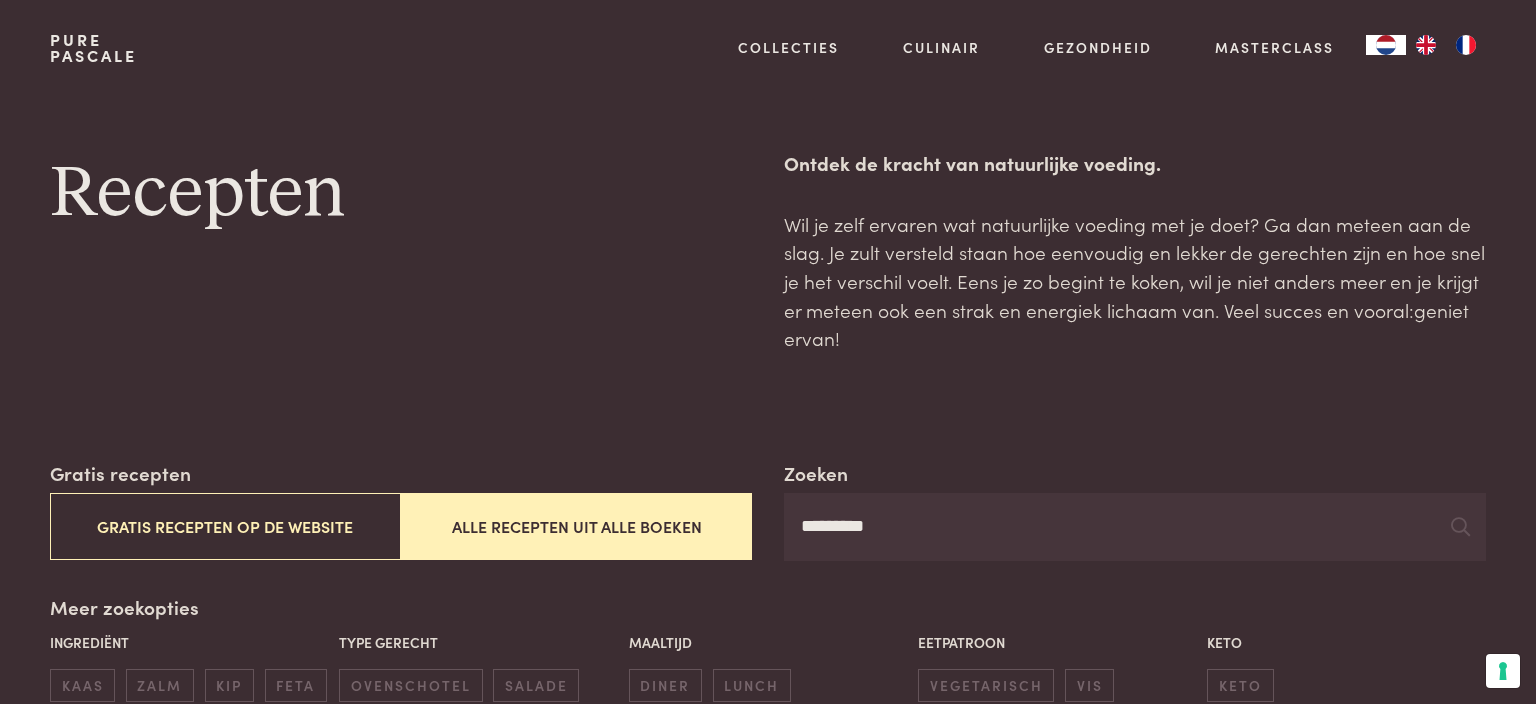 type on "*********" 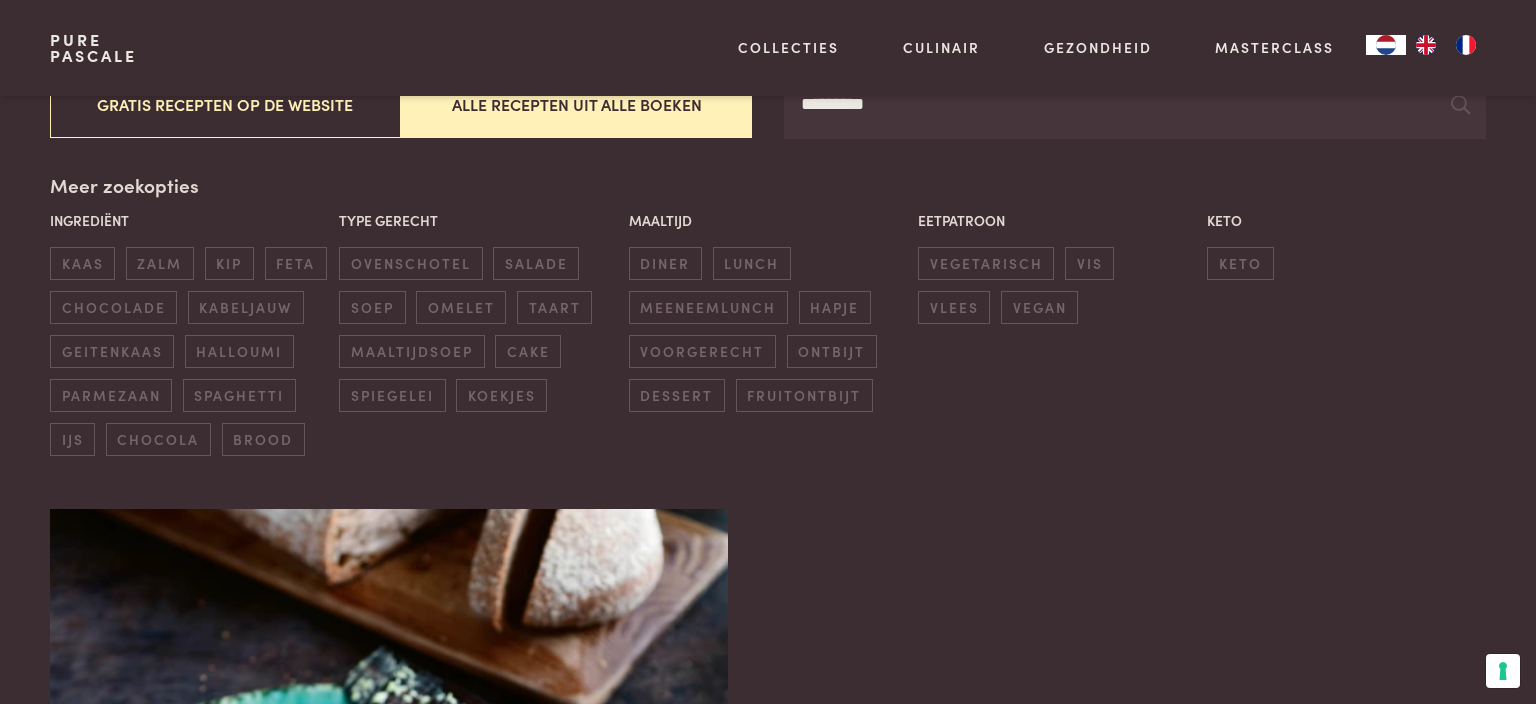 scroll, scrollTop: 0, scrollLeft: 0, axis: both 